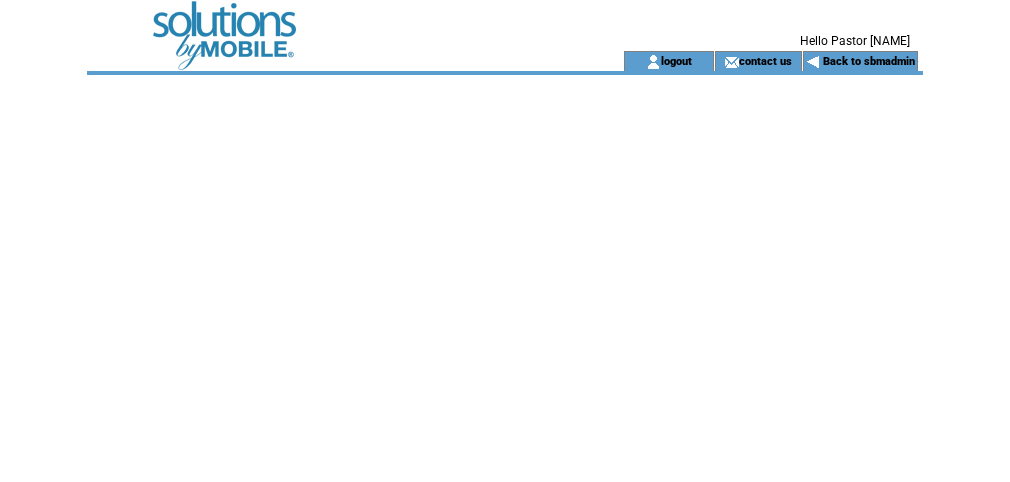 scroll, scrollTop: 0, scrollLeft: 0, axis: both 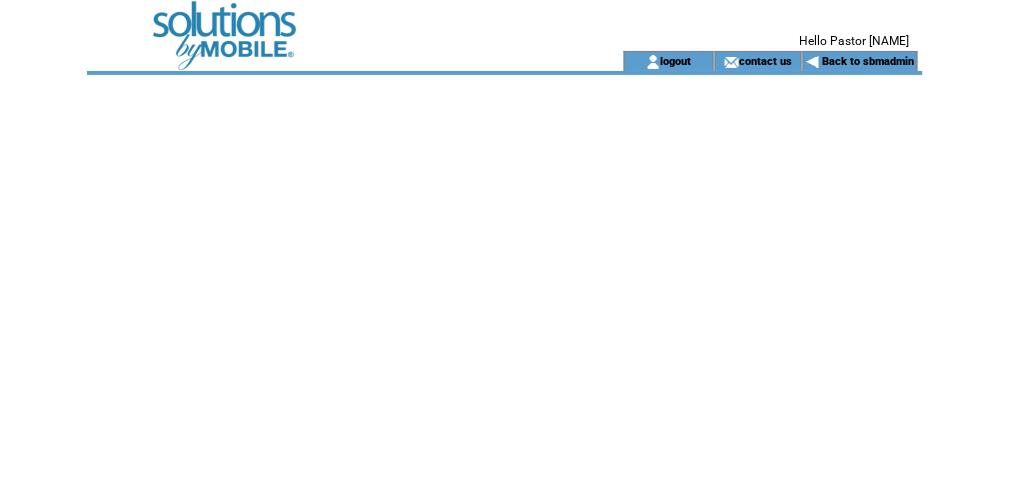 click at bounding box center [327, 25] 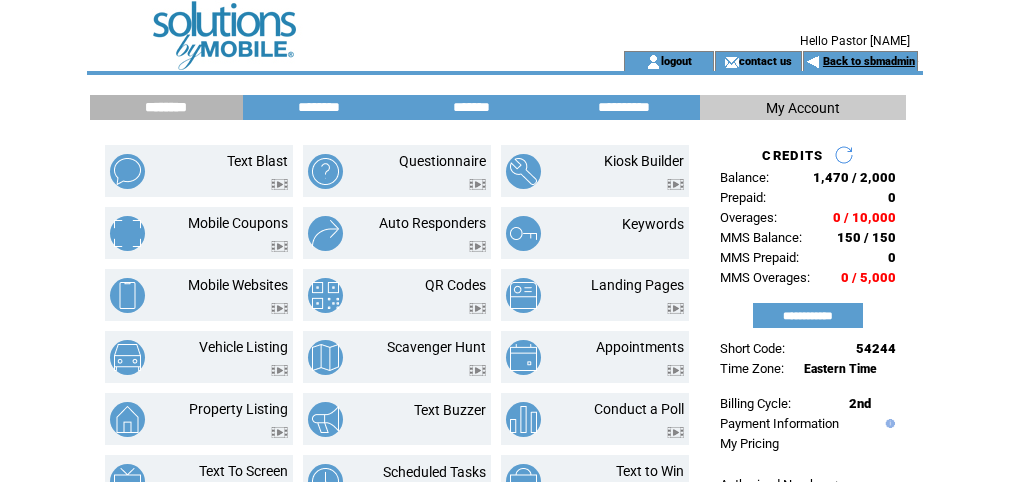 scroll, scrollTop: 0, scrollLeft: 0, axis: both 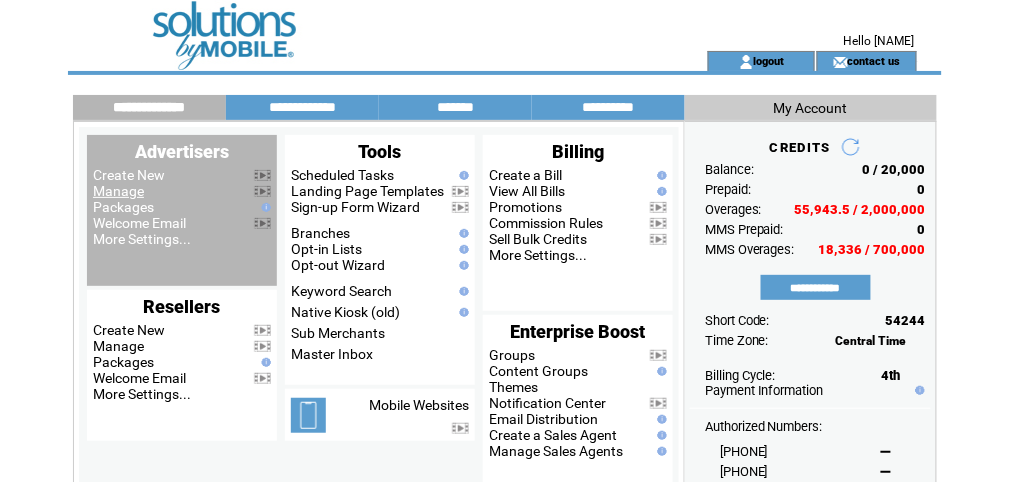 click on "Manage" at bounding box center [118, 191] 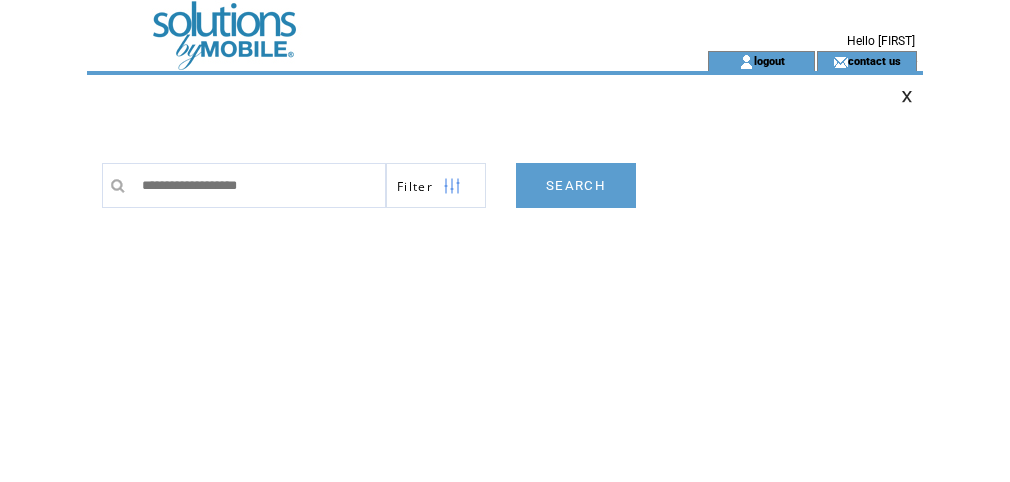 scroll, scrollTop: 0, scrollLeft: 0, axis: both 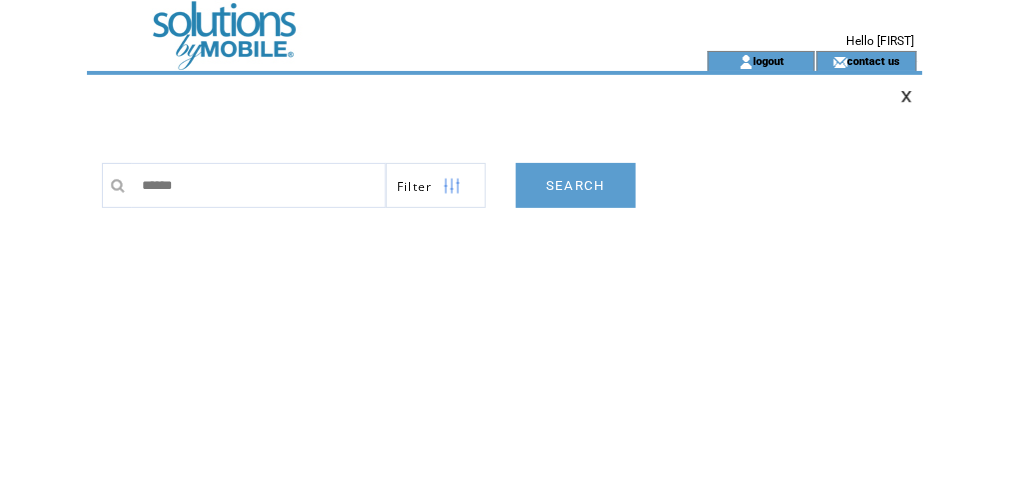 type on "*******" 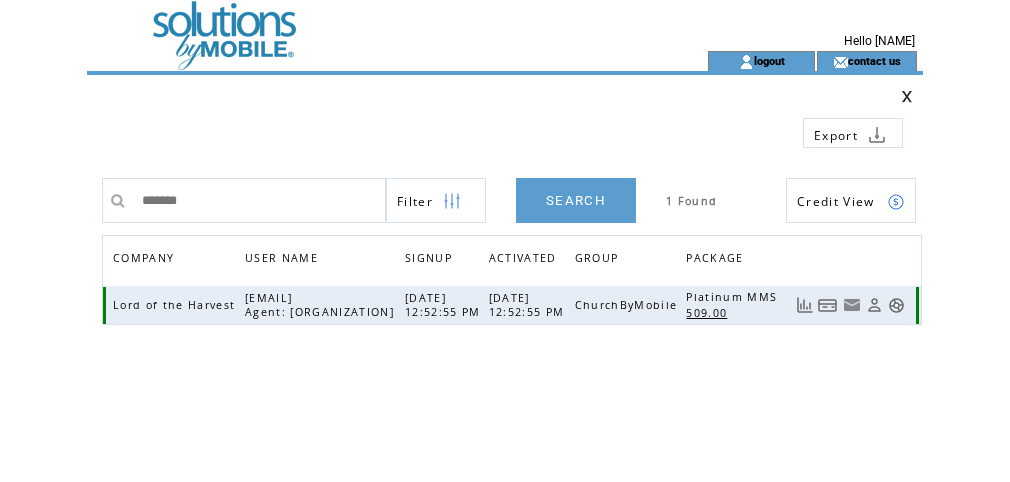 scroll, scrollTop: 0, scrollLeft: 0, axis: both 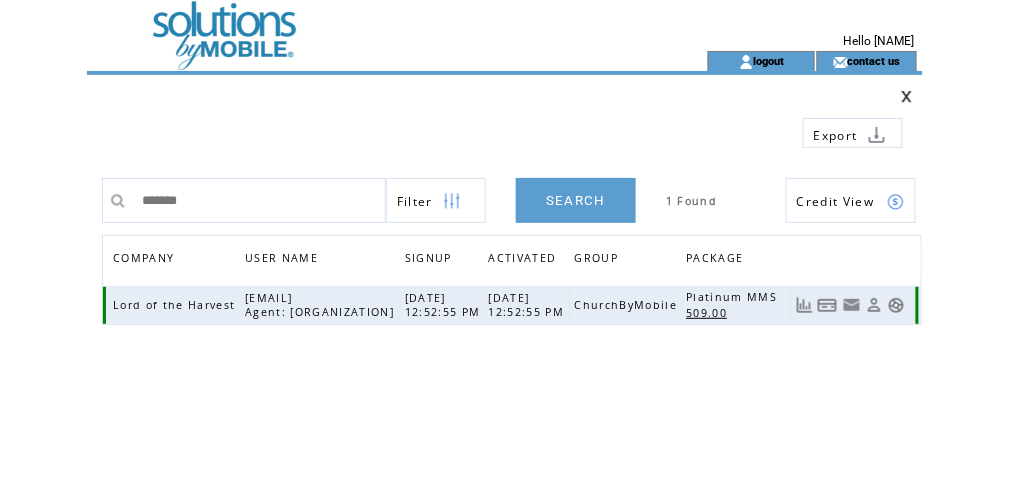 click at bounding box center [896, 305] 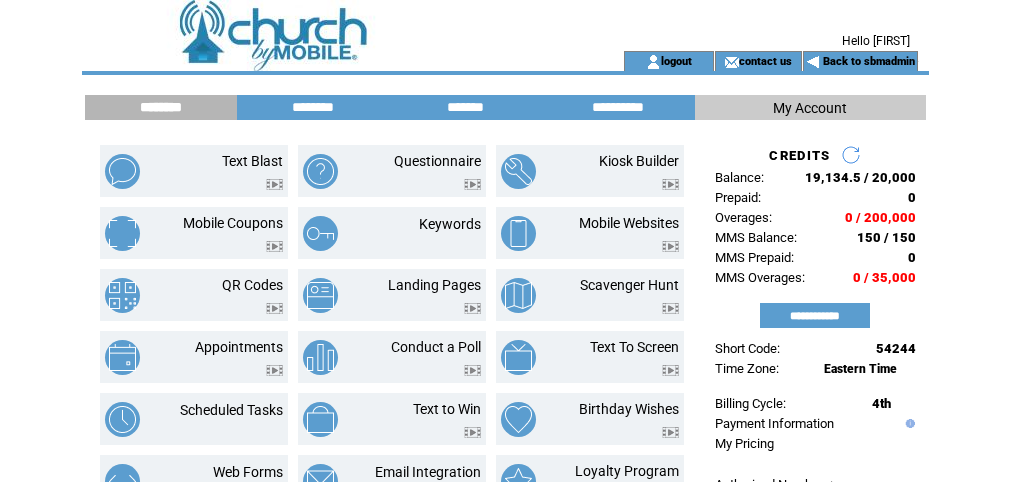 scroll, scrollTop: 0, scrollLeft: 0, axis: both 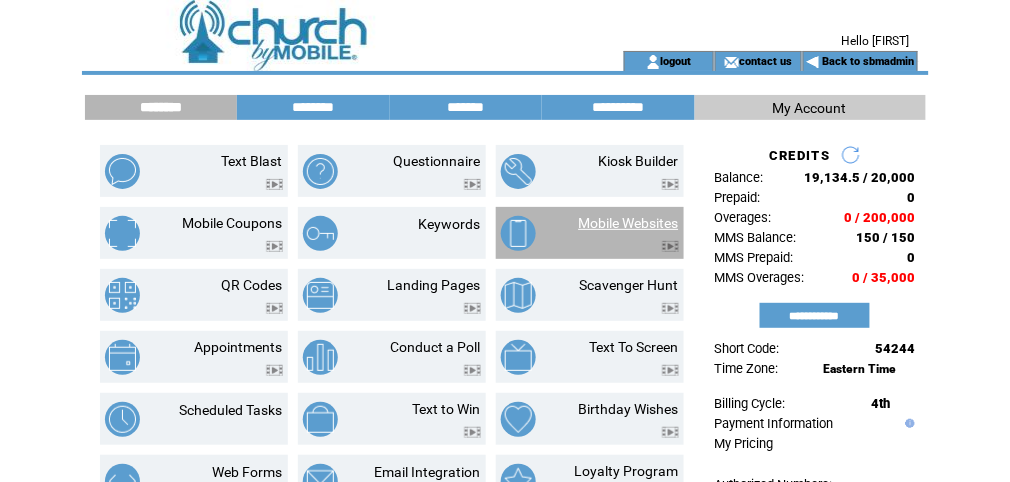 click on "Mobile Websites" at bounding box center (629, 223) 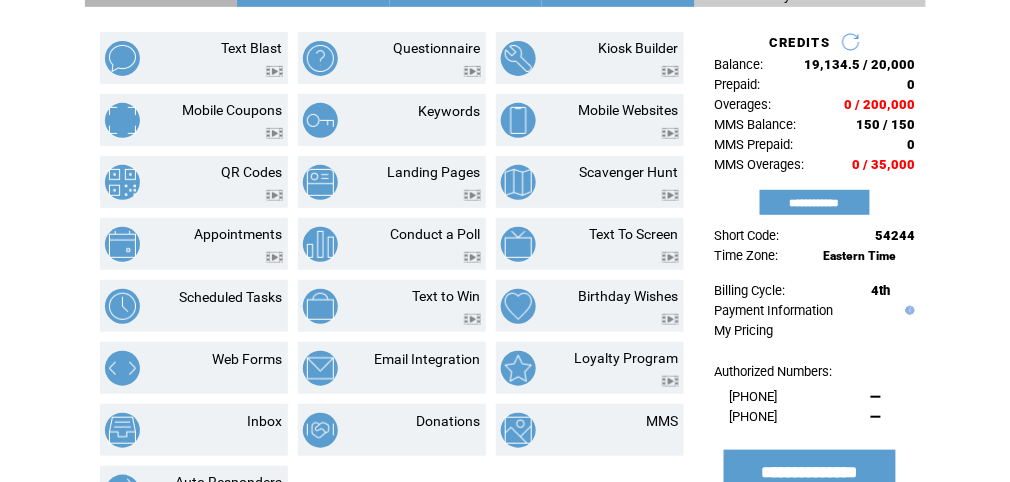 scroll, scrollTop: 106, scrollLeft: 0, axis: vertical 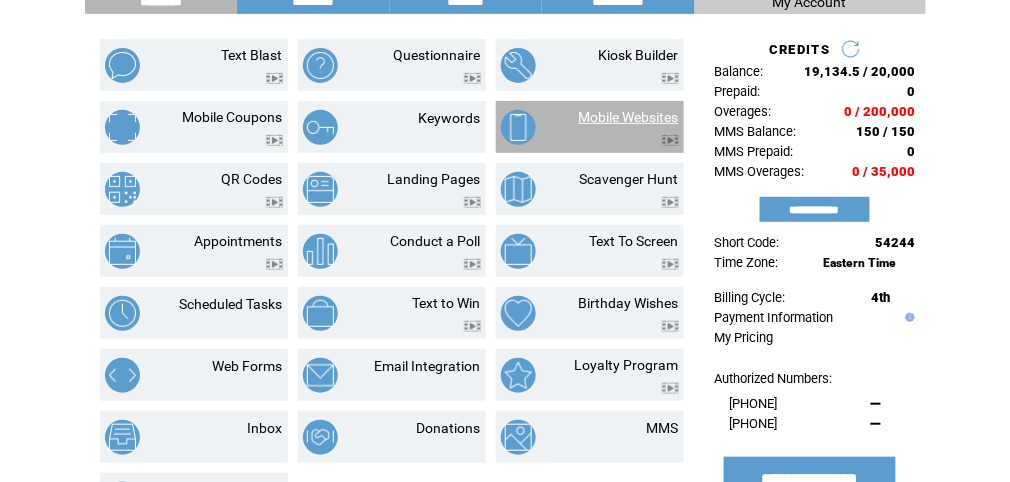 click on "Mobile Websites" at bounding box center [629, 117] 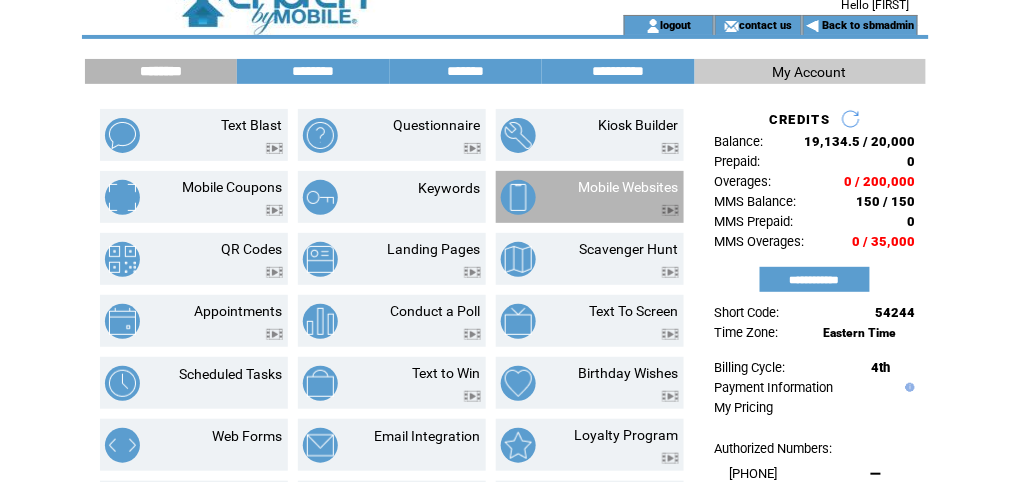 scroll, scrollTop: 0, scrollLeft: 0, axis: both 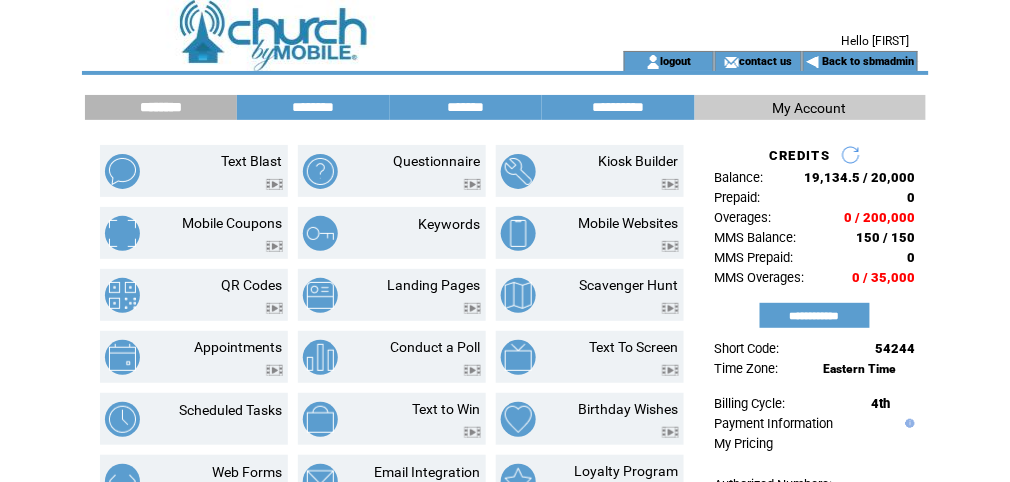 click at bounding box center [327, 25] 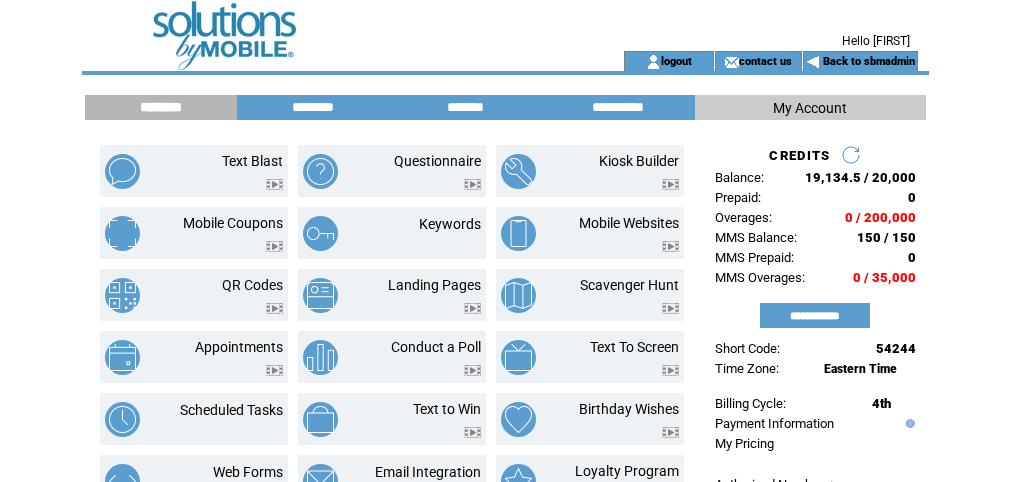 scroll, scrollTop: 0, scrollLeft: 0, axis: both 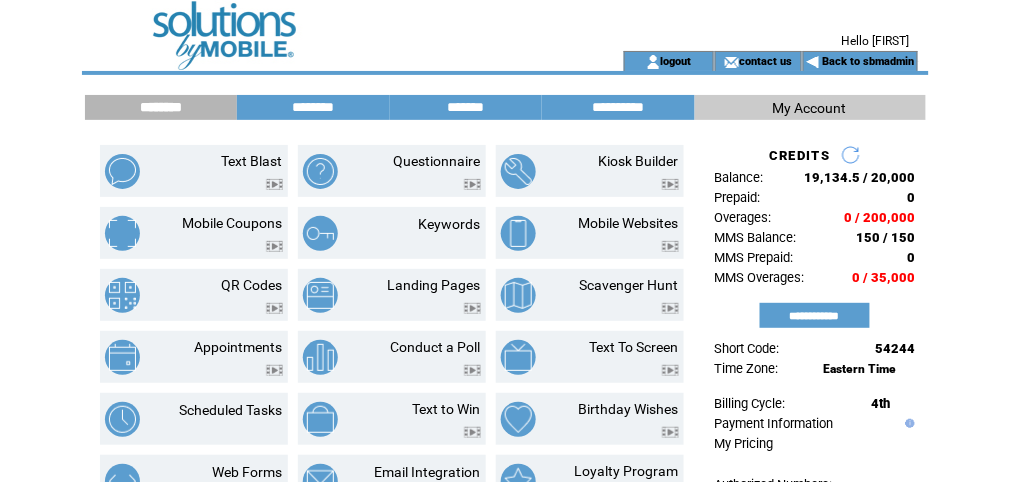 click on "Back to sbmadmin" at bounding box center (860, 61) 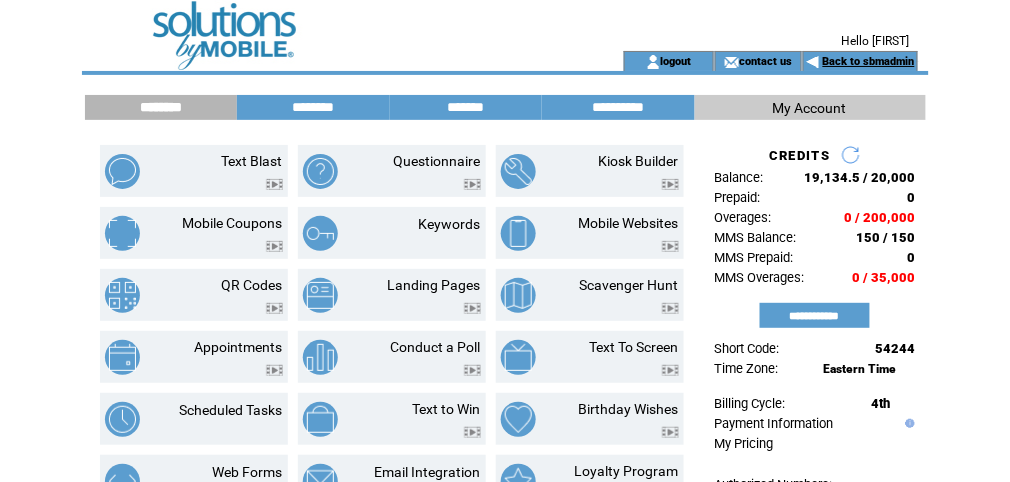 click on "Back to sbmadmin" at bounding box center (869, 61) 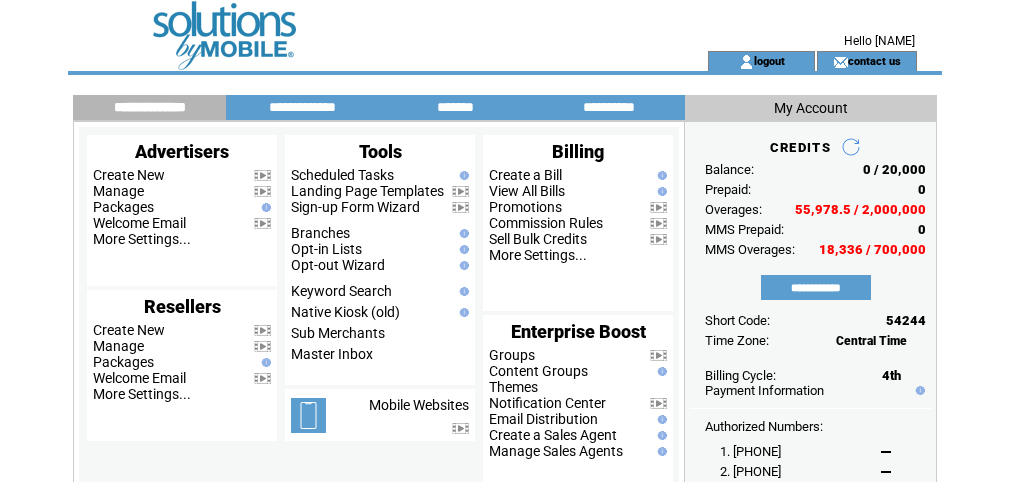 scroll, scrollTop: 0, scrollLeft: 0, axis: both 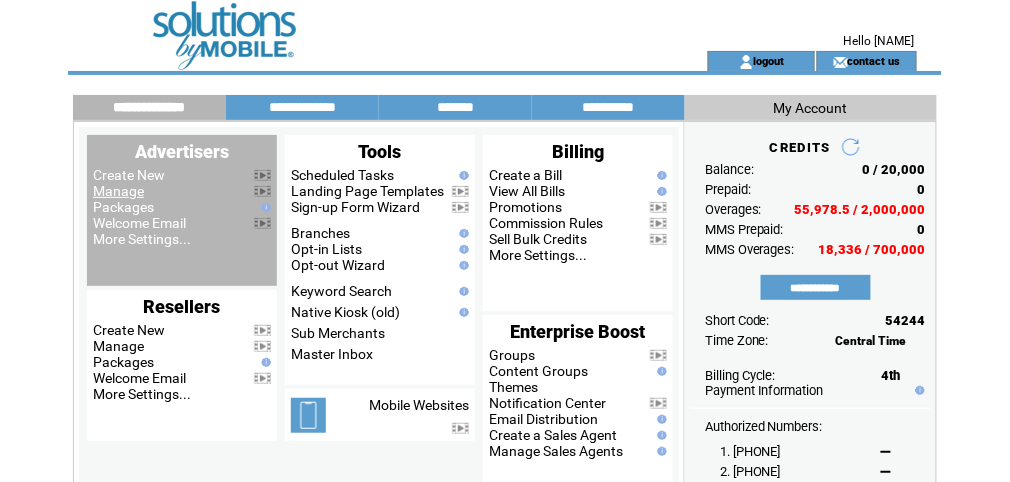 click on "Manage" at bounding box center [118, 191] 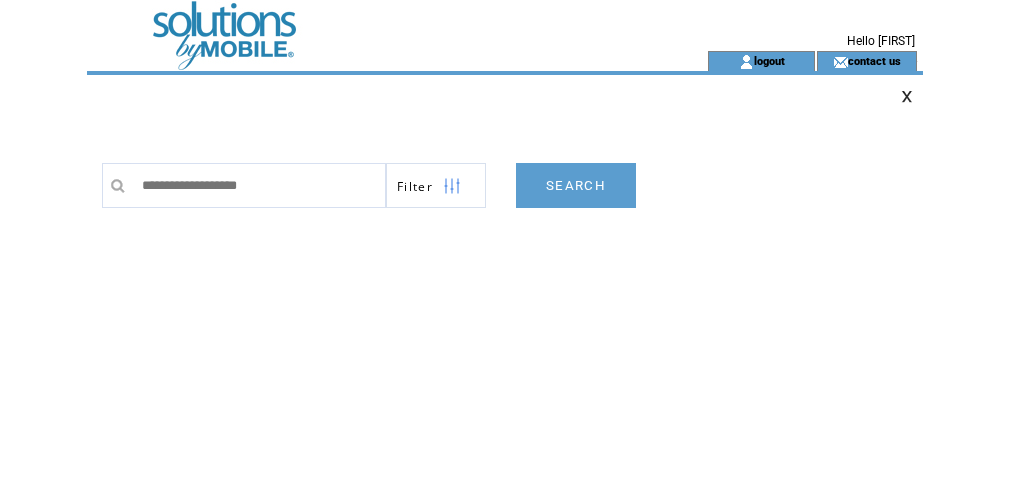 scroll, scrollTop: 0, scrollLeft: 0, axis: both 